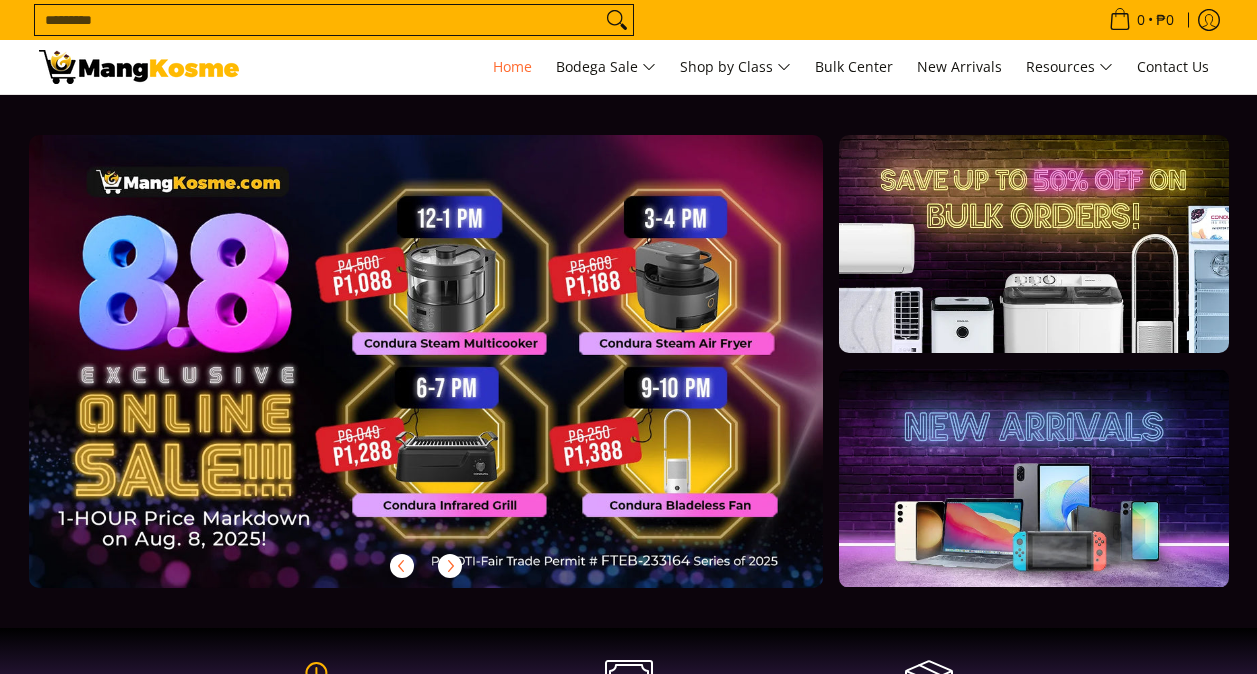 scroll, scrollTop: 0, scrollLeft: 0, axis: both 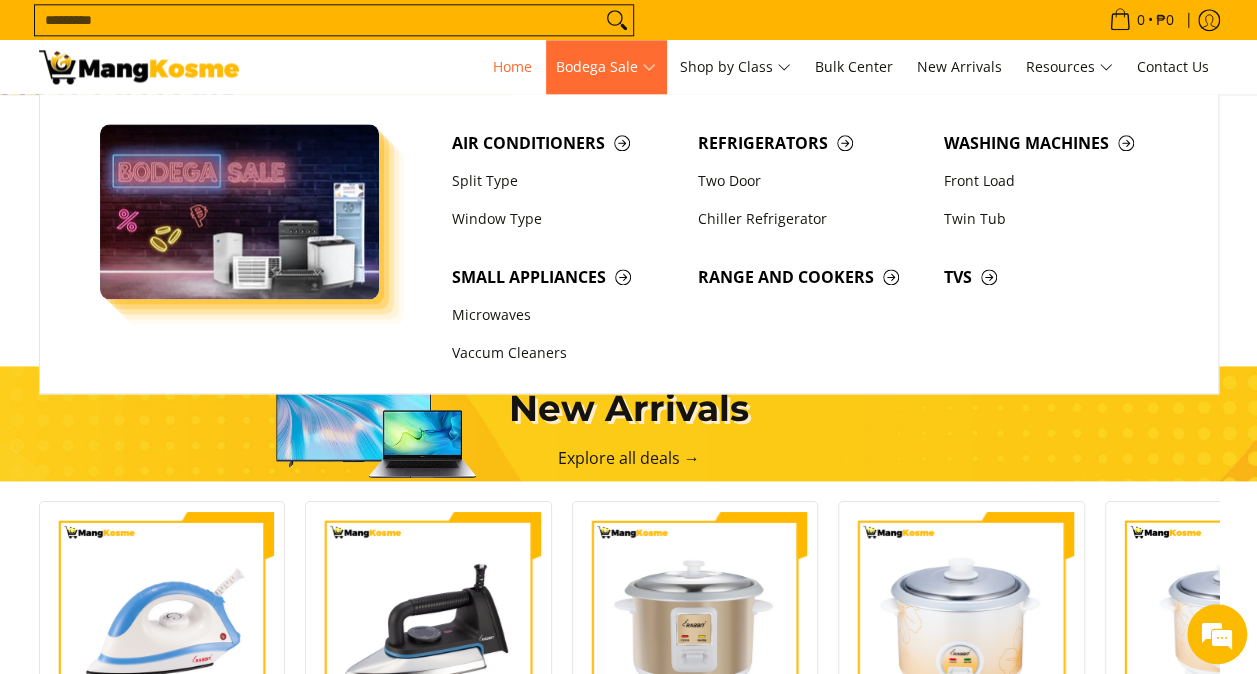 click at bounding box center (240, 211) 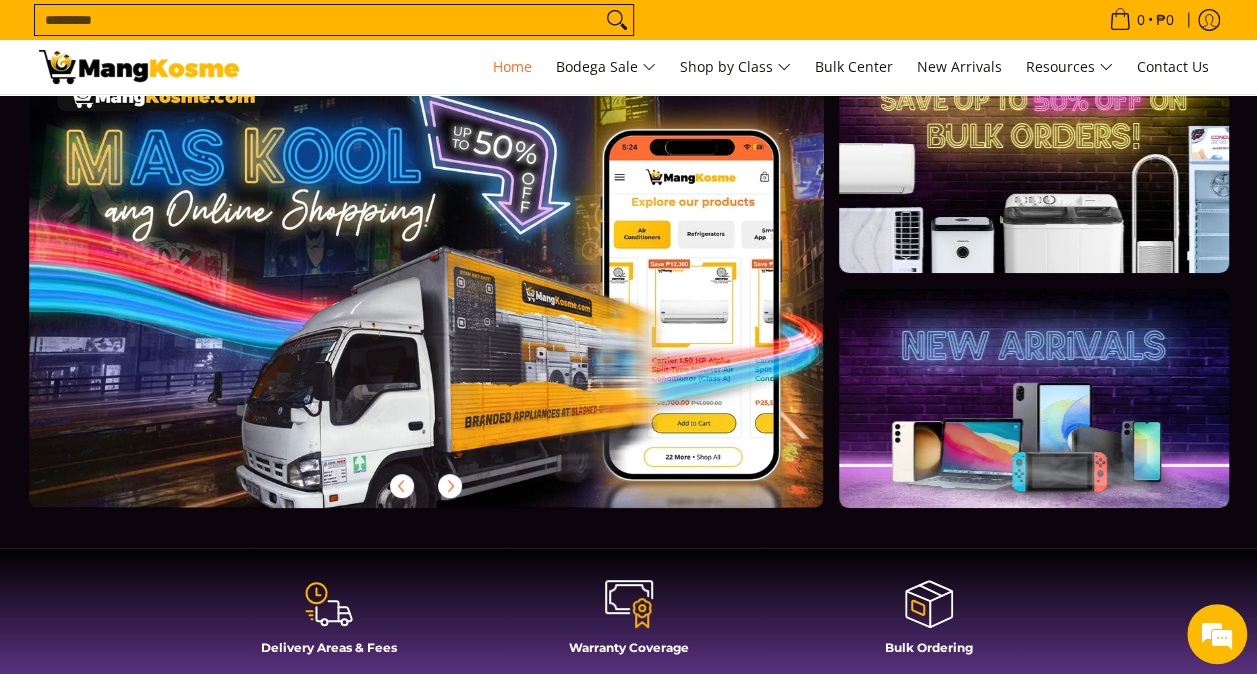 scroll, scrollTop: 0, scrollLeft: 0, axis: both 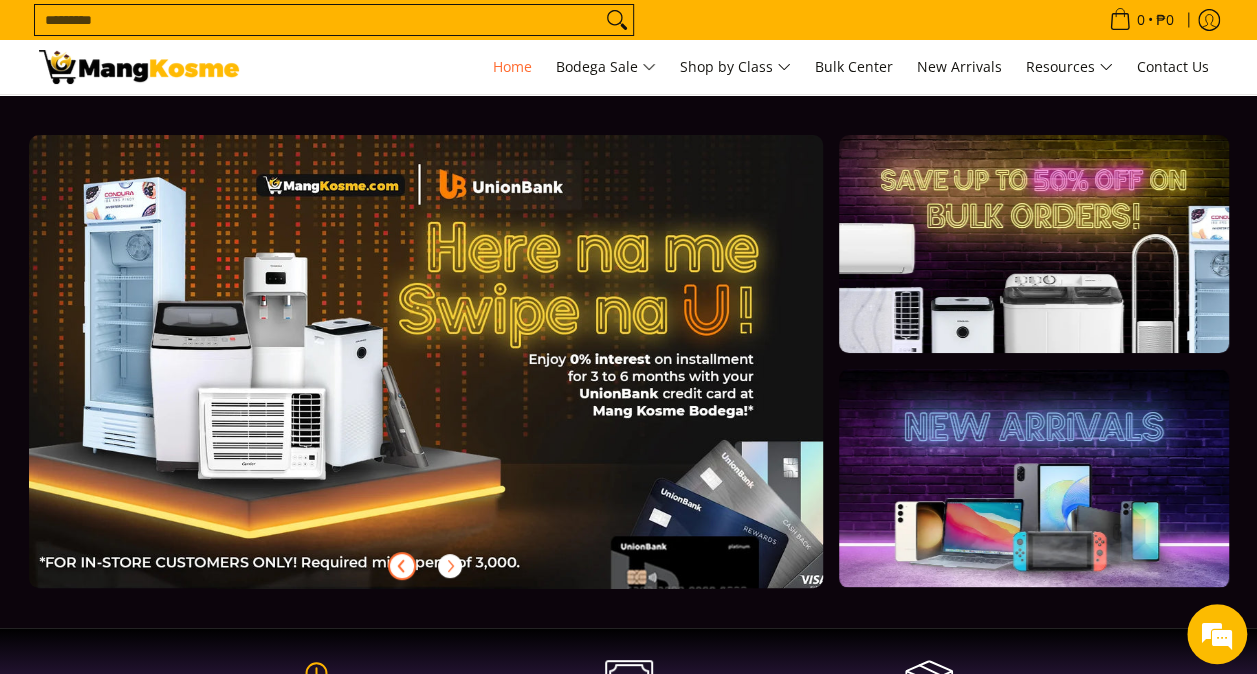 click 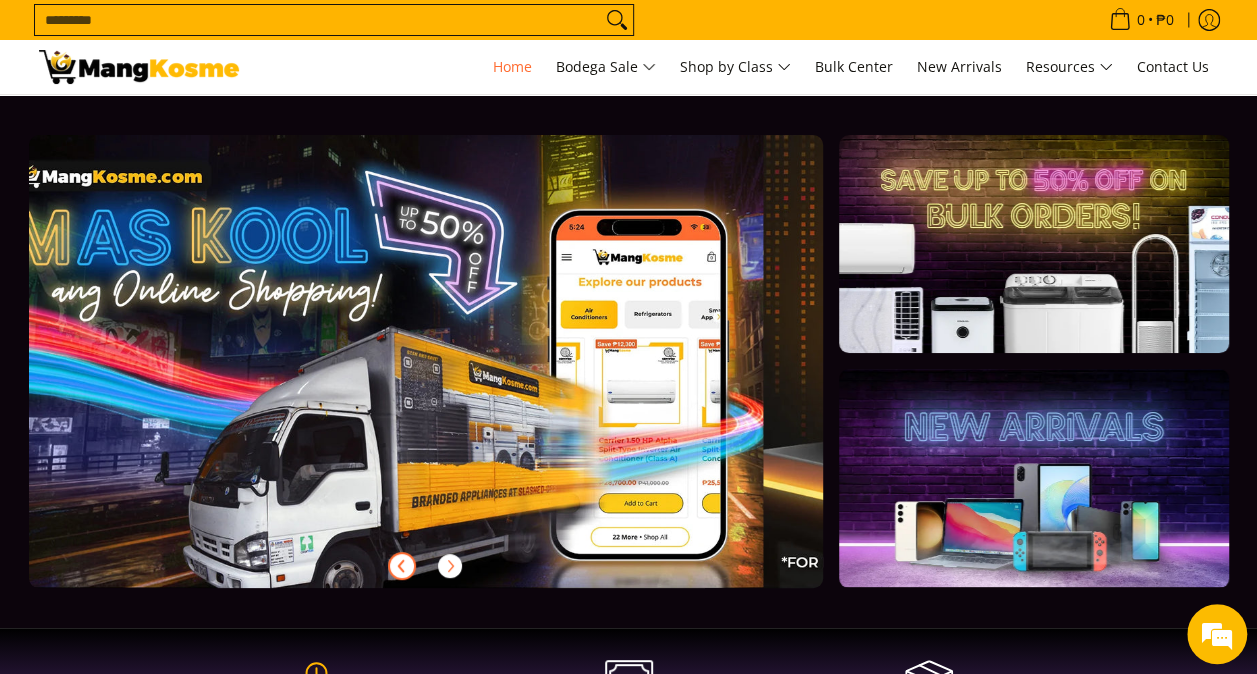 click 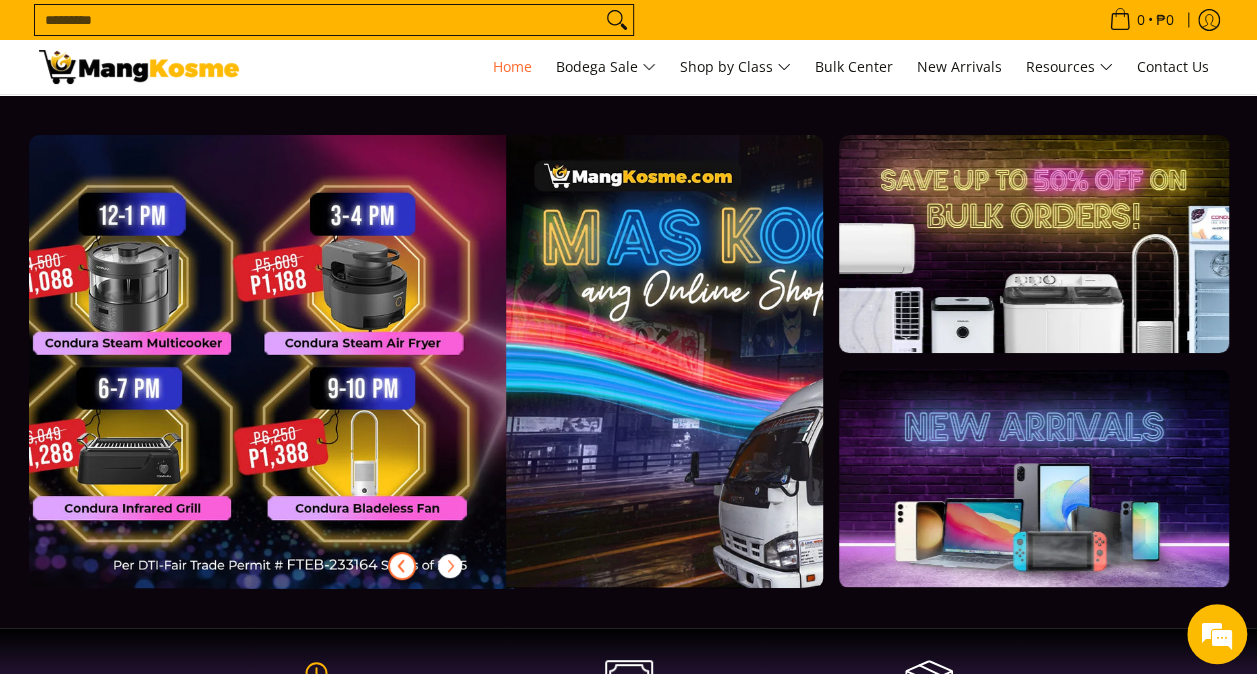 scroll, scrollTop: 0, scrollLeft: 0, axis: both 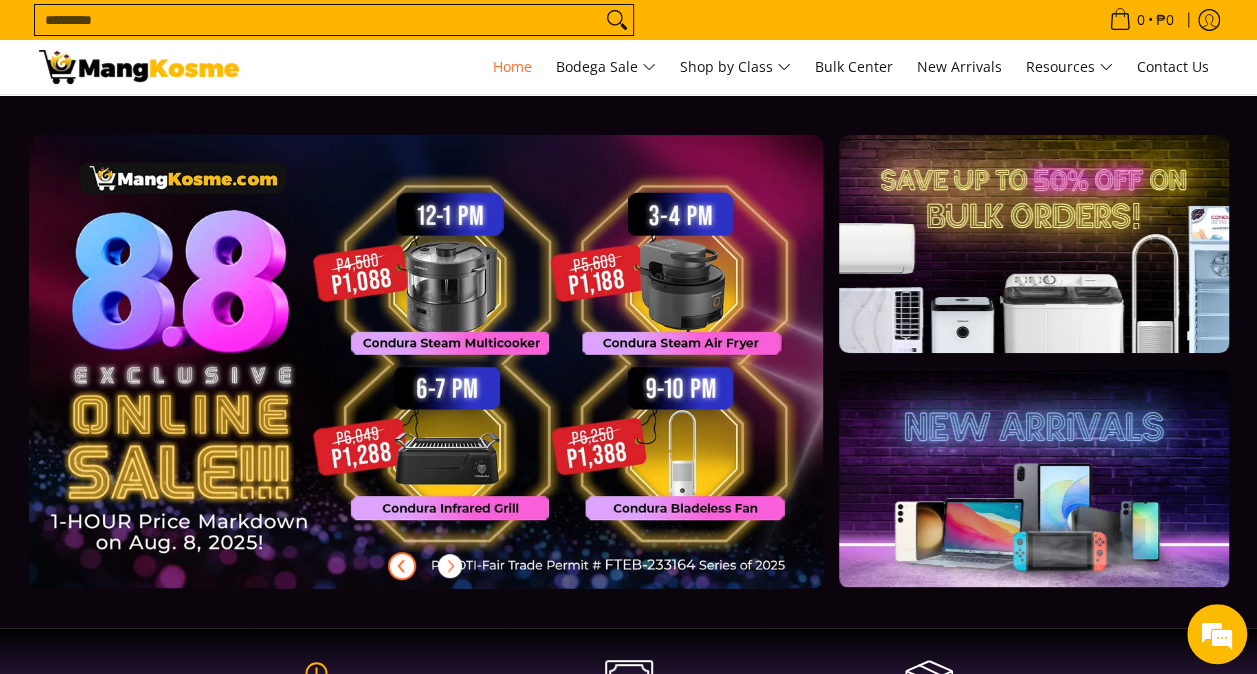 click at bounding box center [458, 377] 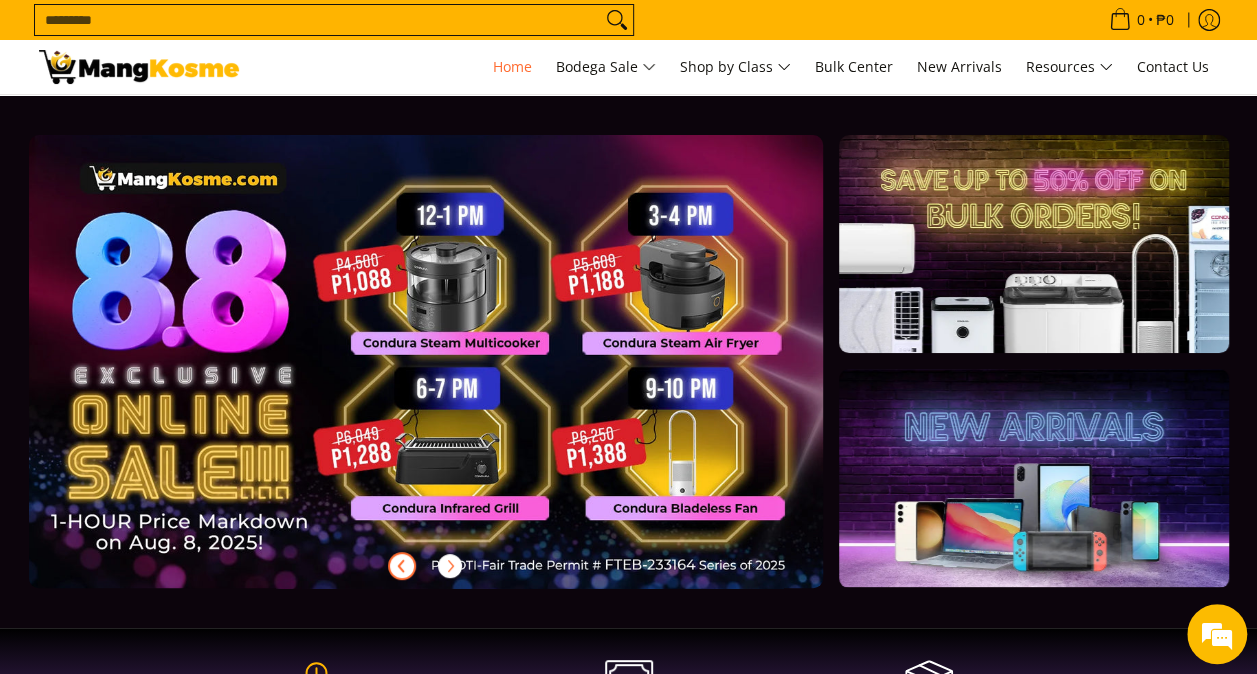 click at bounding box center (458, 377) 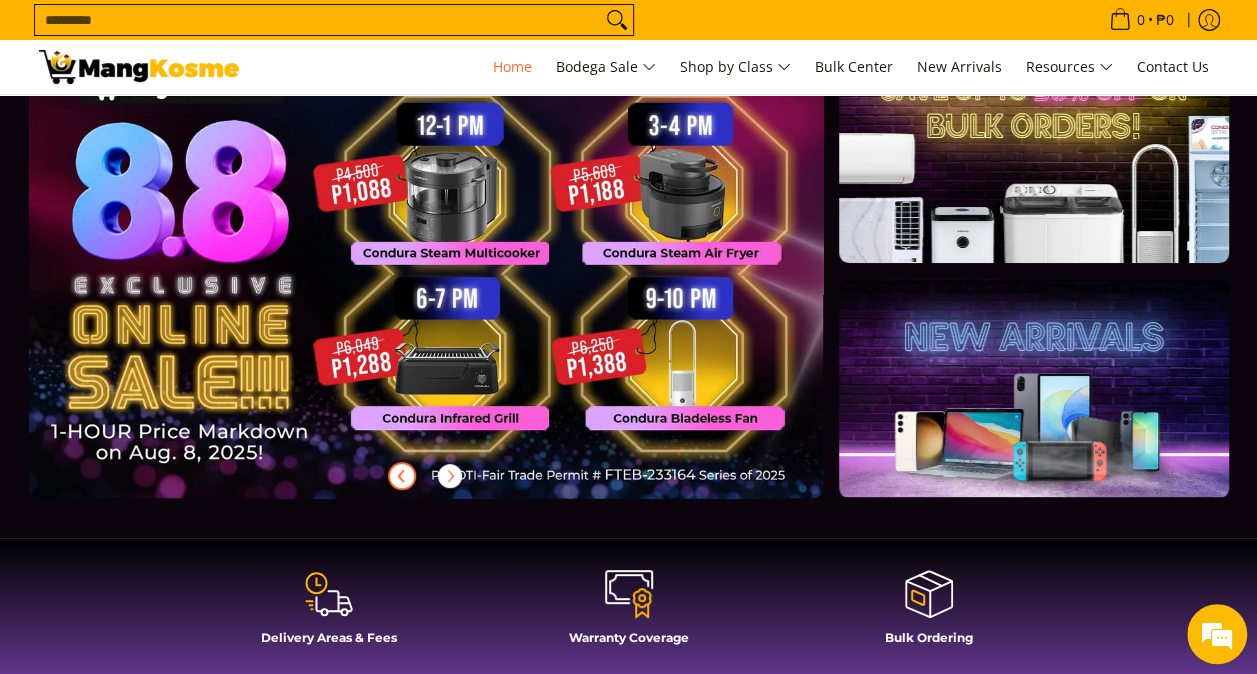 scroll, scrollTop: 0, scrollLeft: 0, axis: both 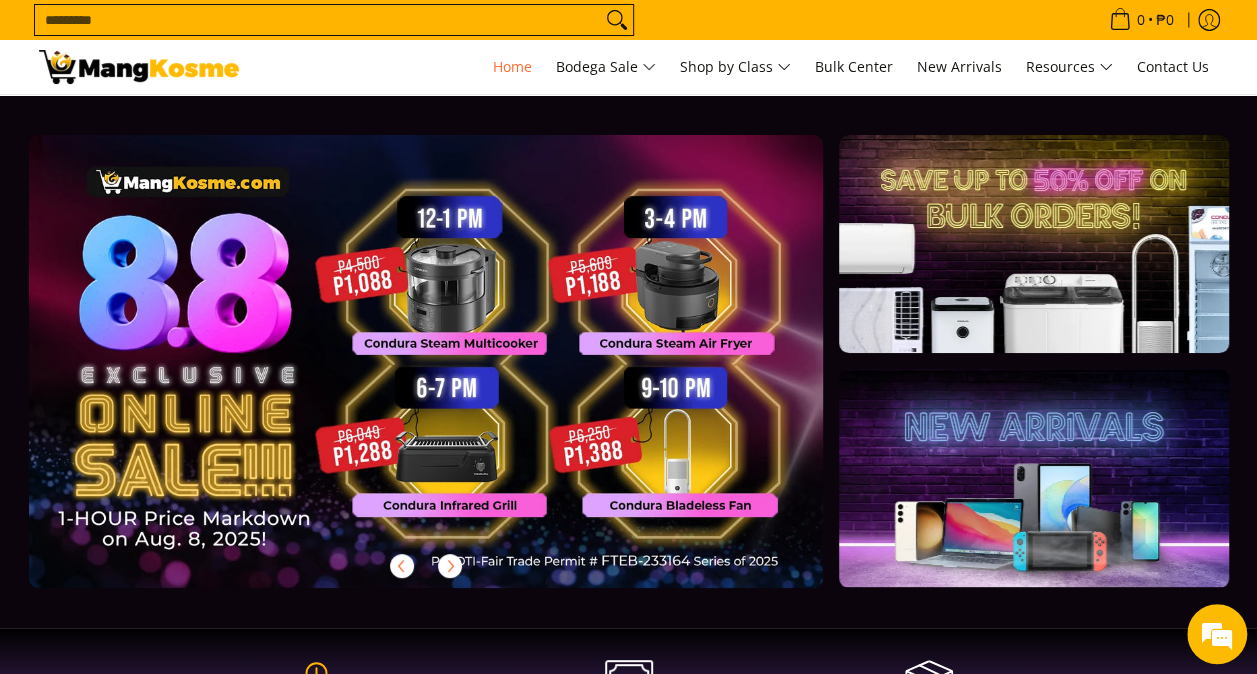 click on "Search..." at bounding box center [561, 20] 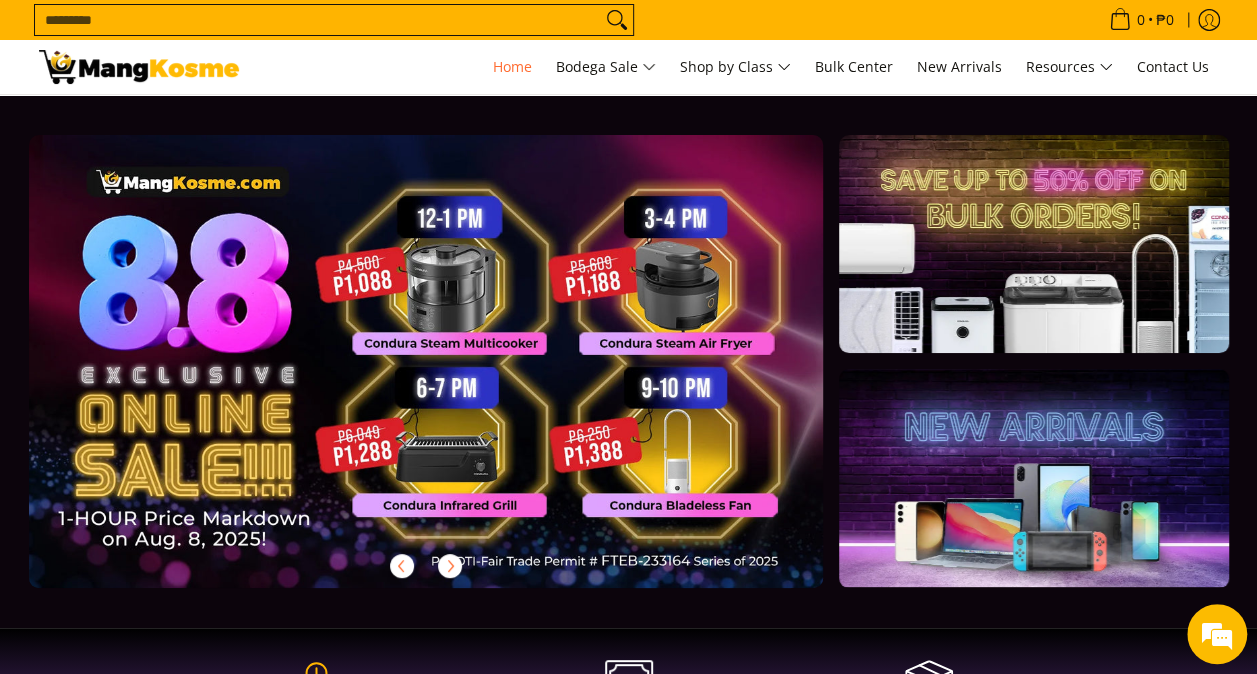 click on "Search..." at bounding box center (561, 20) 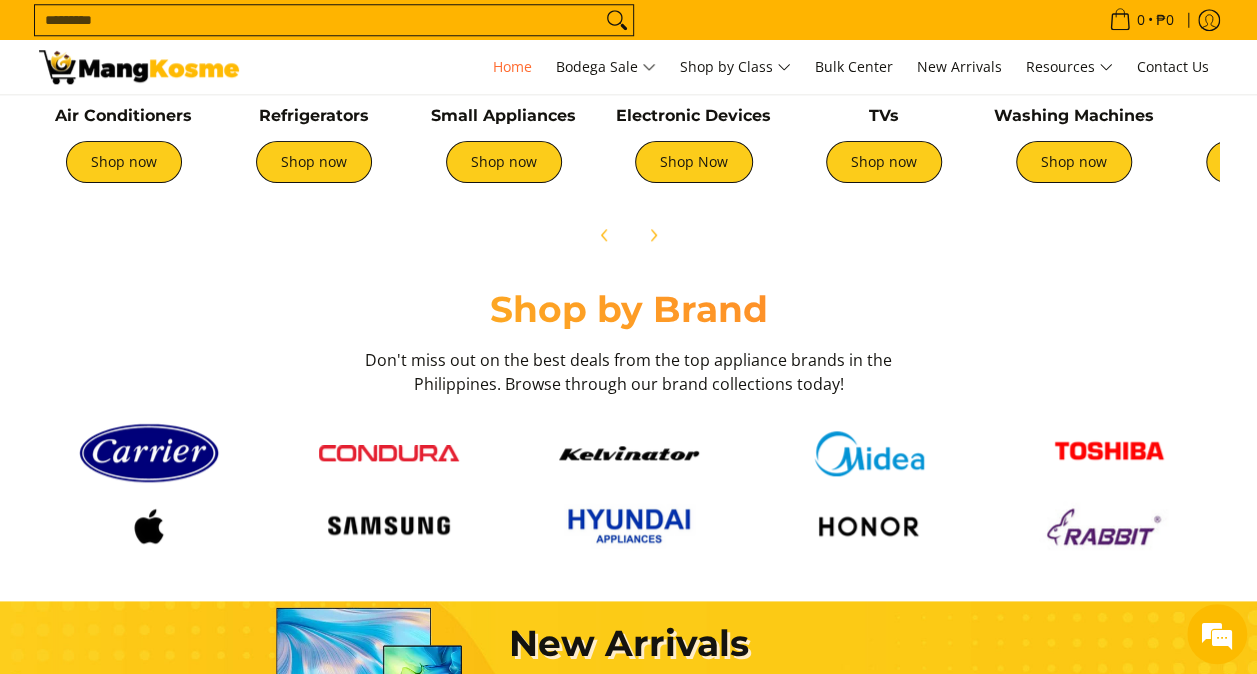 scroll, scrollTop: 1100, scrollLeft: 0, axis: vertical 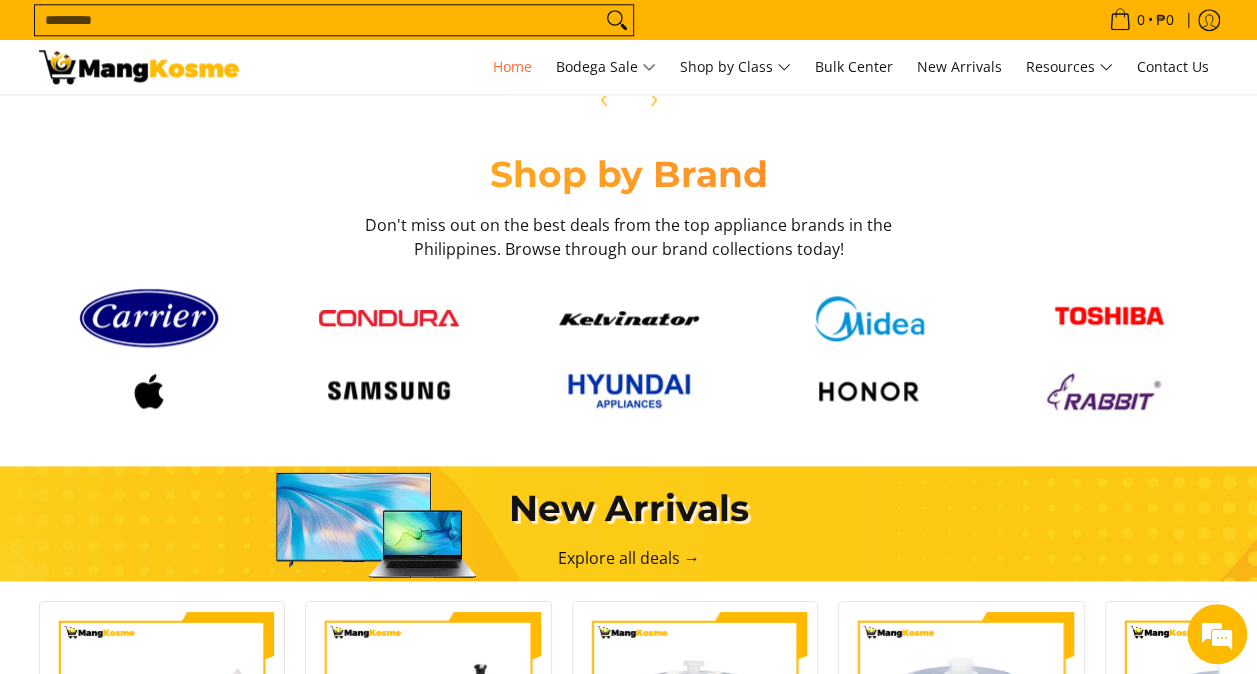 click at bounding box center [869, 391] 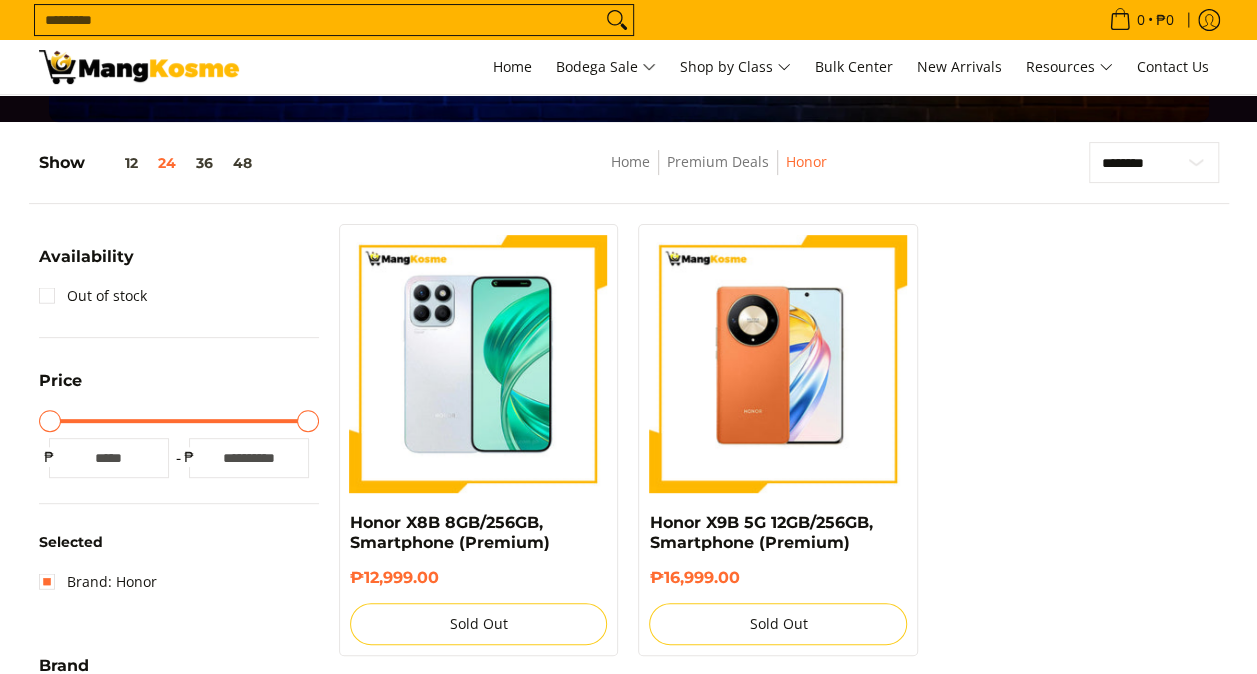 scroll, scrollTop: 0, scrollLeft: 0, axis: both 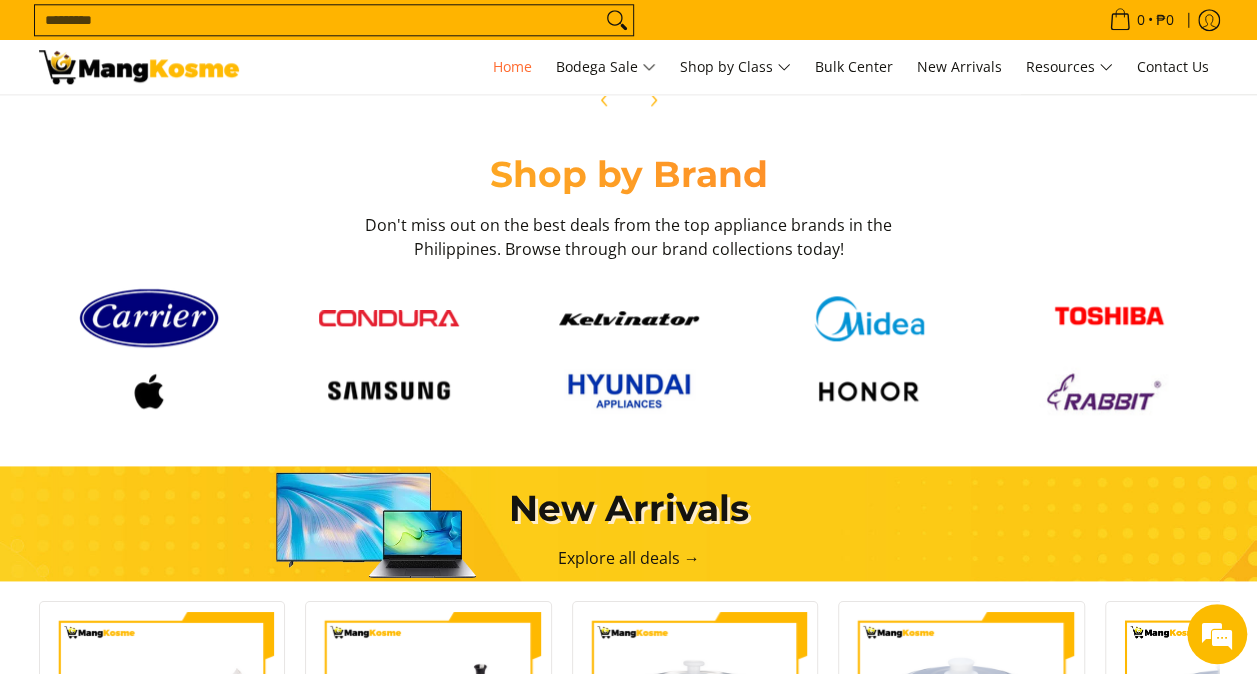 click at bounding box center [629, 390] 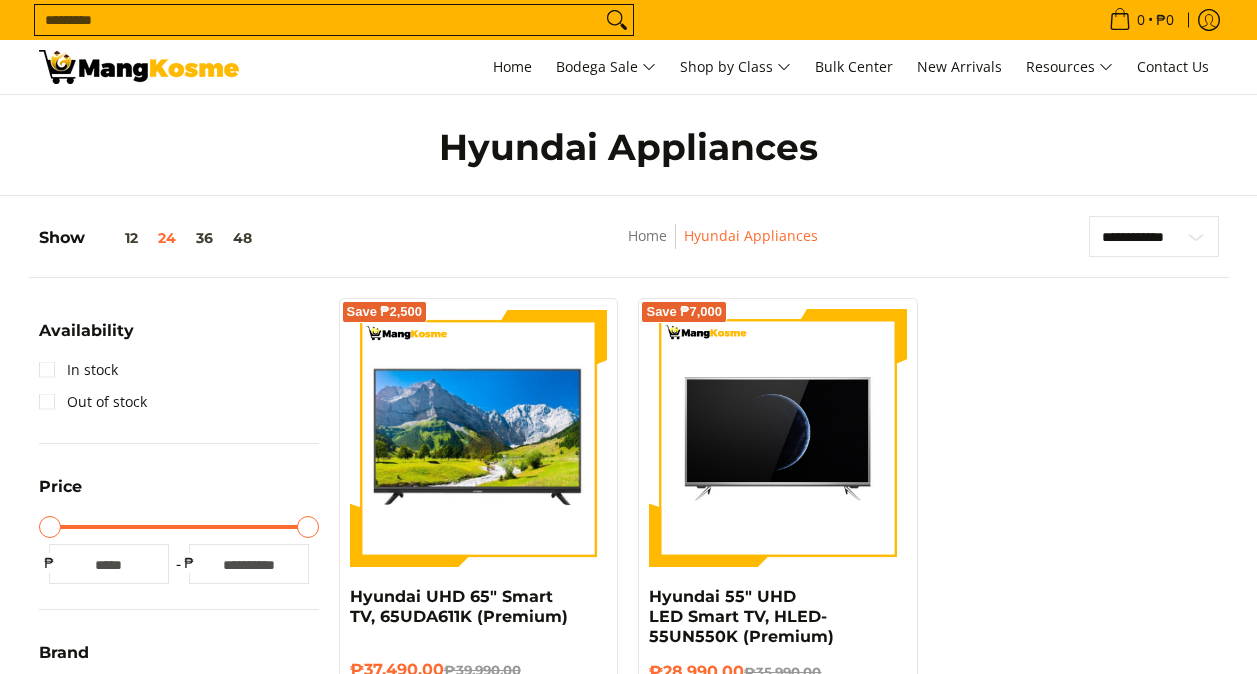 scroll, scrollTop: 0, scrollLeft: 0, axis: both 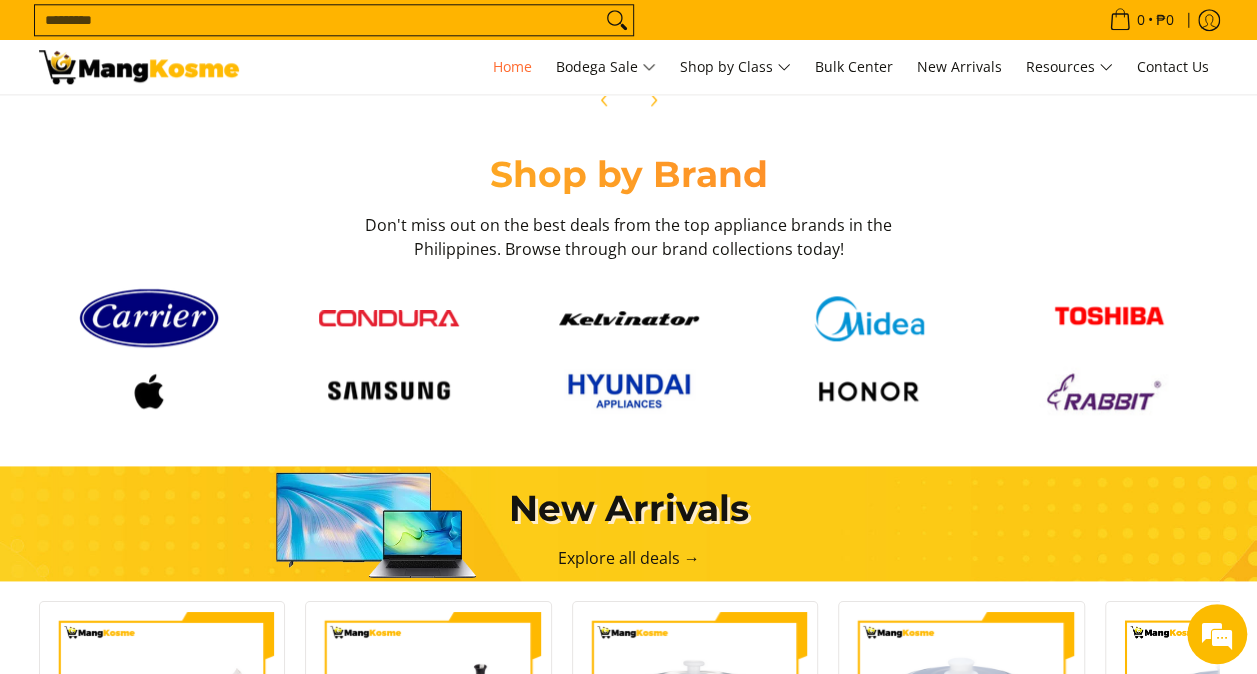 click at bounding box center (389, 391) 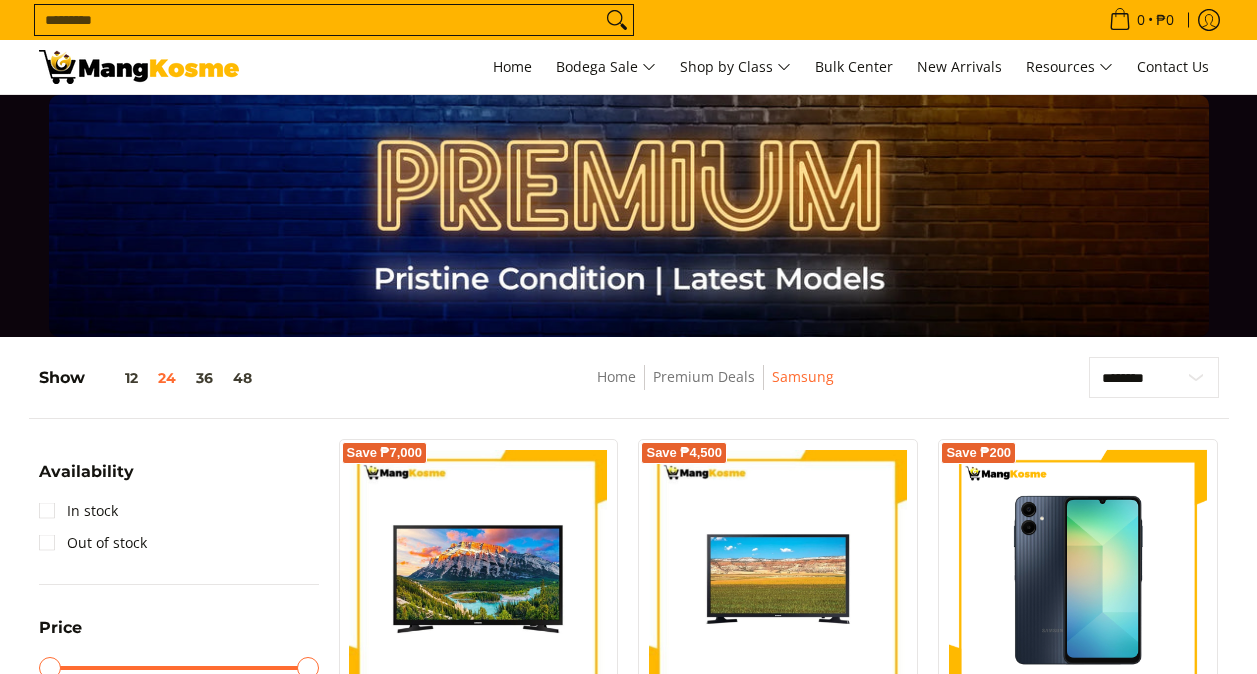 scroll, scrollTop: 112, scrollLeft: 0, axis: vertical 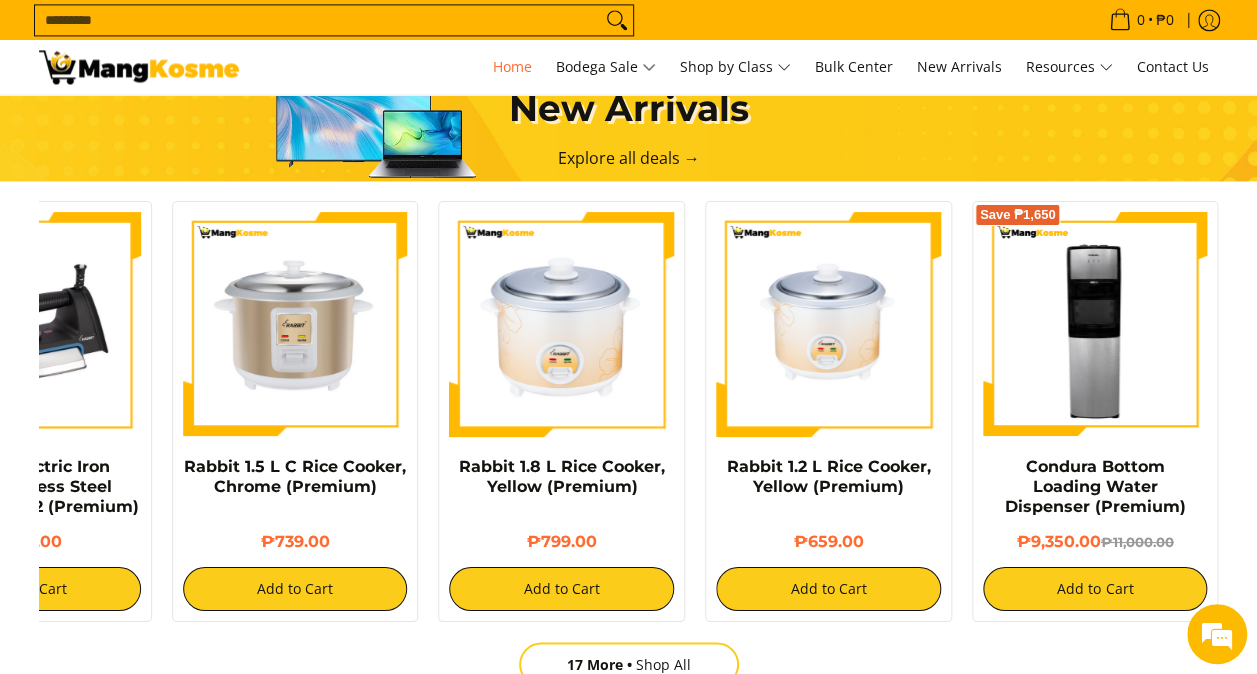 drag, startPoint x: 1108, startPoint y: 378, endPoint x: 178, endPoint y: 450, distance: 932.78296 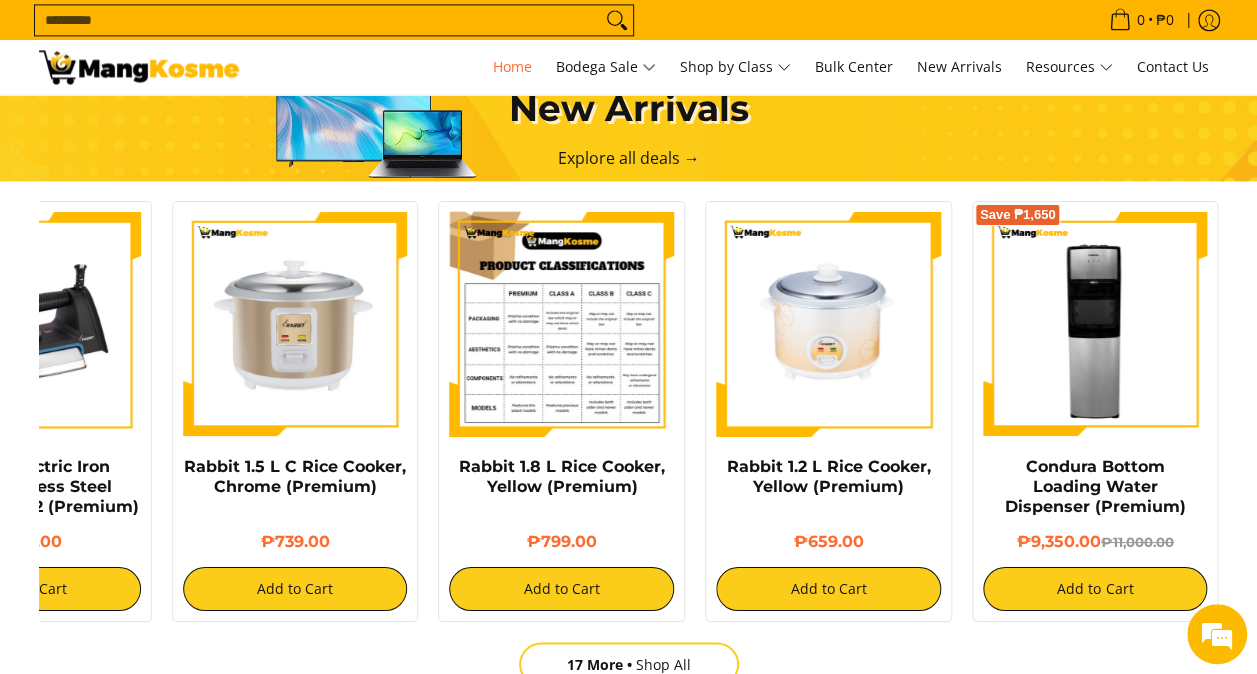scroll, scrollTop: 0, scrollLeft: 262, axis: horizontal 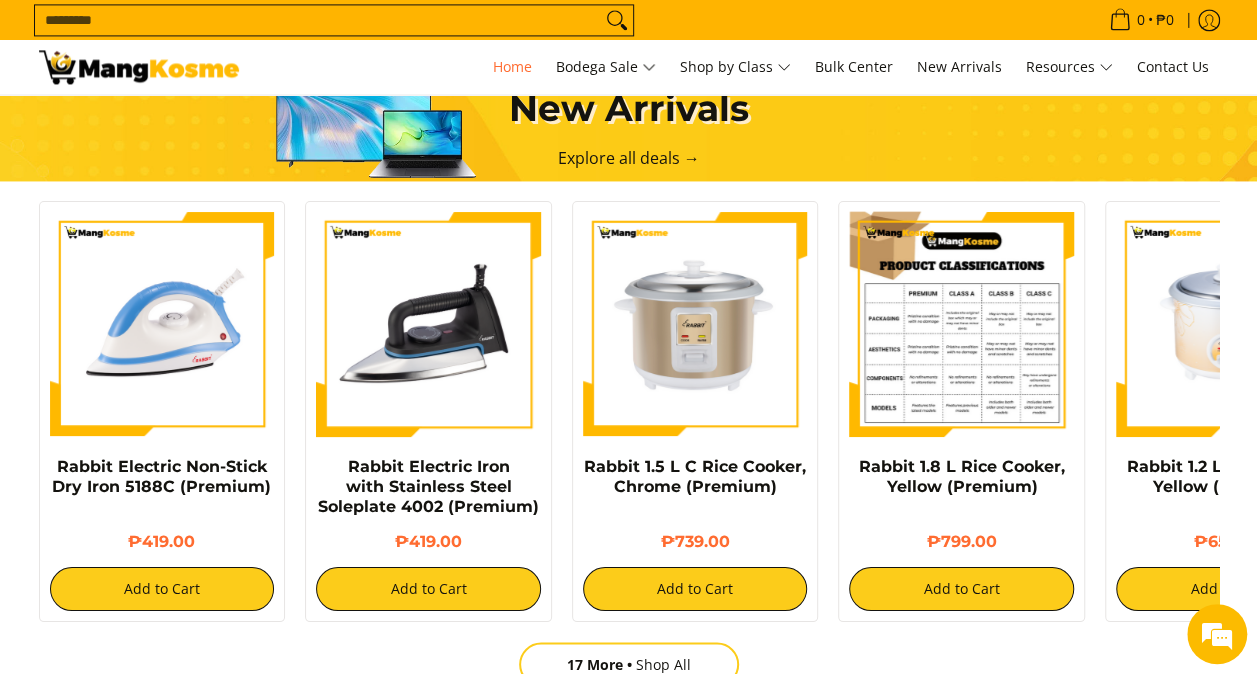 drag, startPoint x: 393, startPoint y: 374, endPoint x: 973, endPoint y: 354, distance: 580.3447 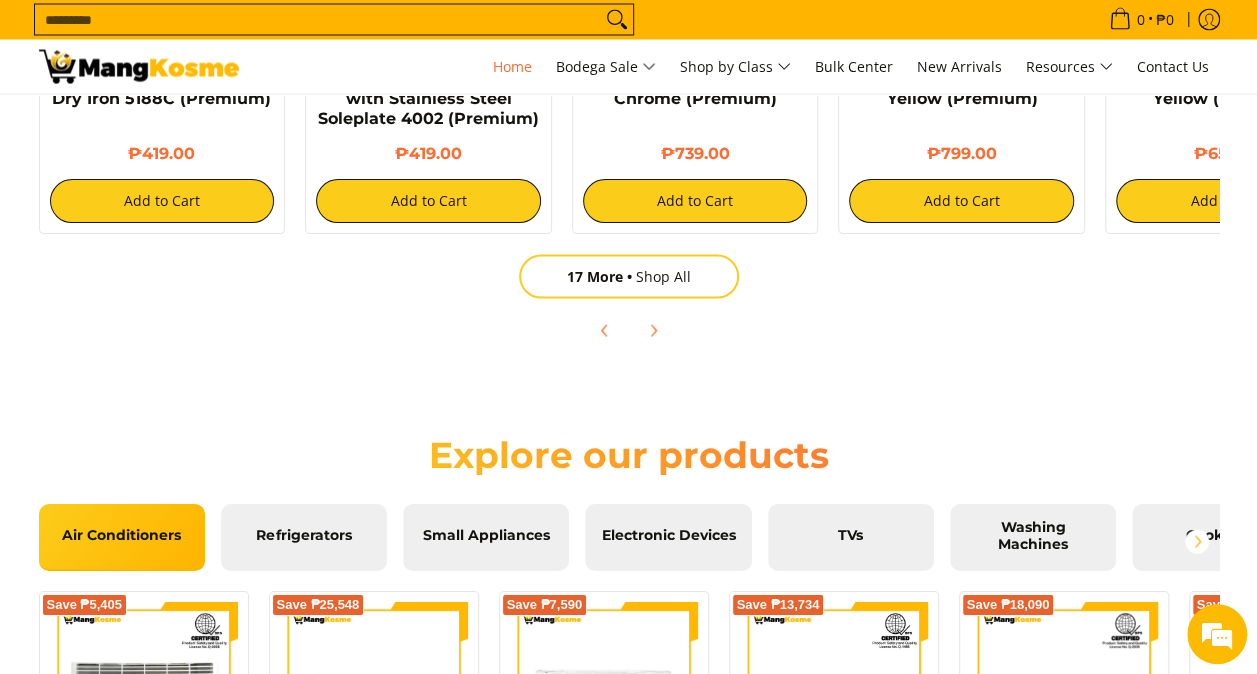 scroll, scrollTop: 2100, scrollLeft: 0, axis: vertical 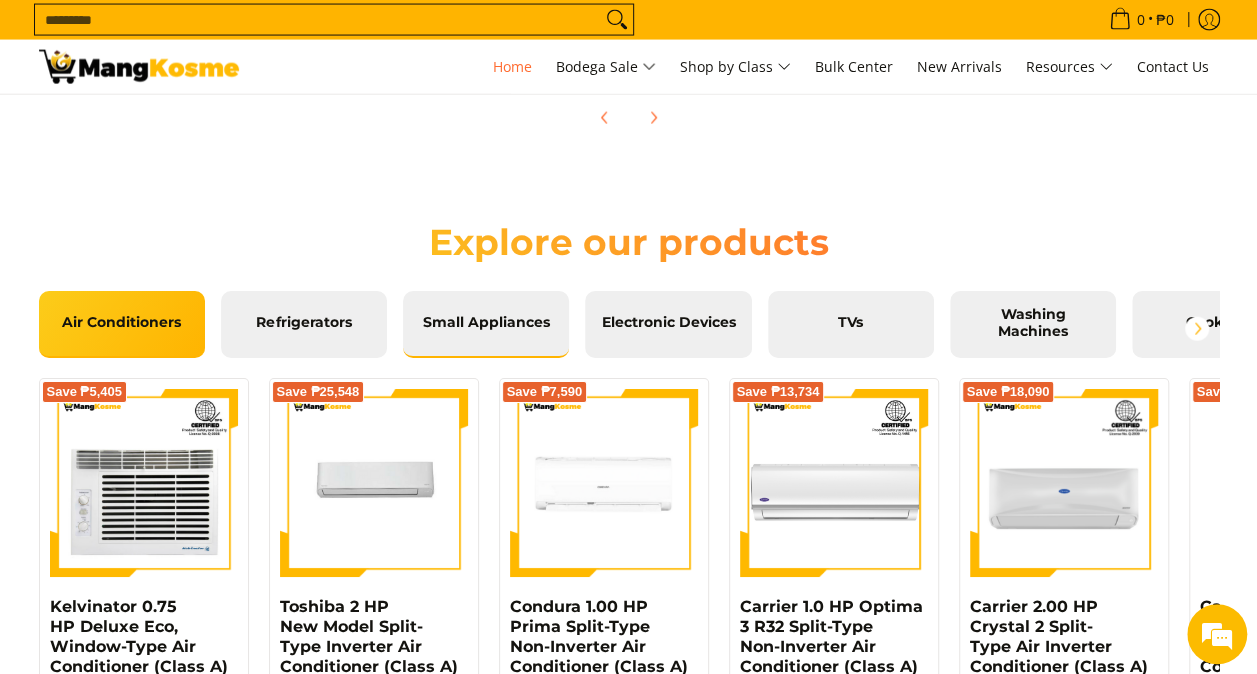 click on "Small Appliances" at bounding box center [486, 324] 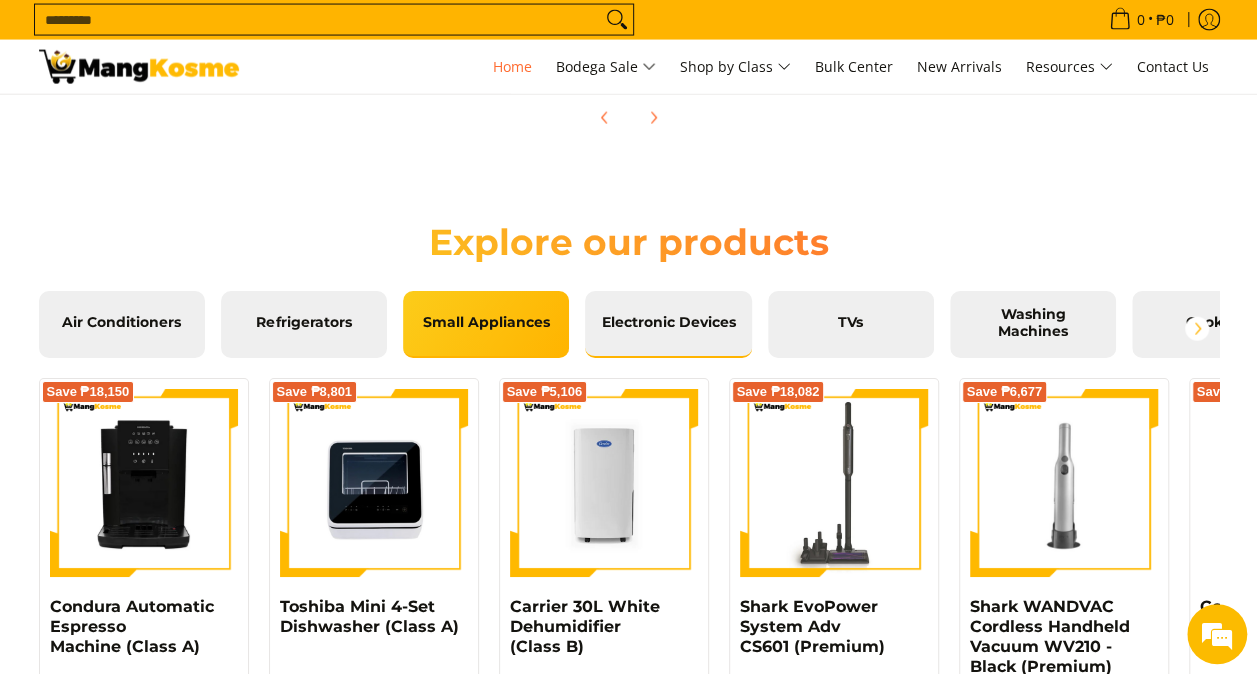 click on "Electronic Devices" at bounding box center (668, 323) 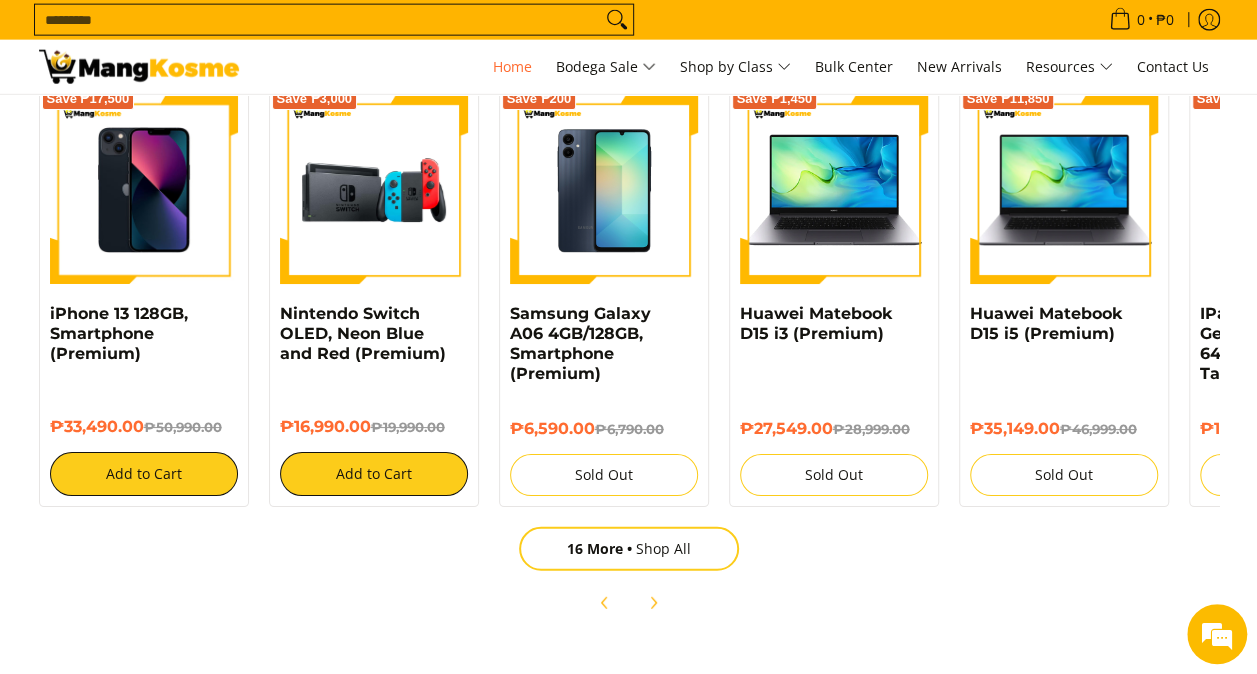 scroll, scrollTop: 2400, scrollLeft: 0, axis: vertical 